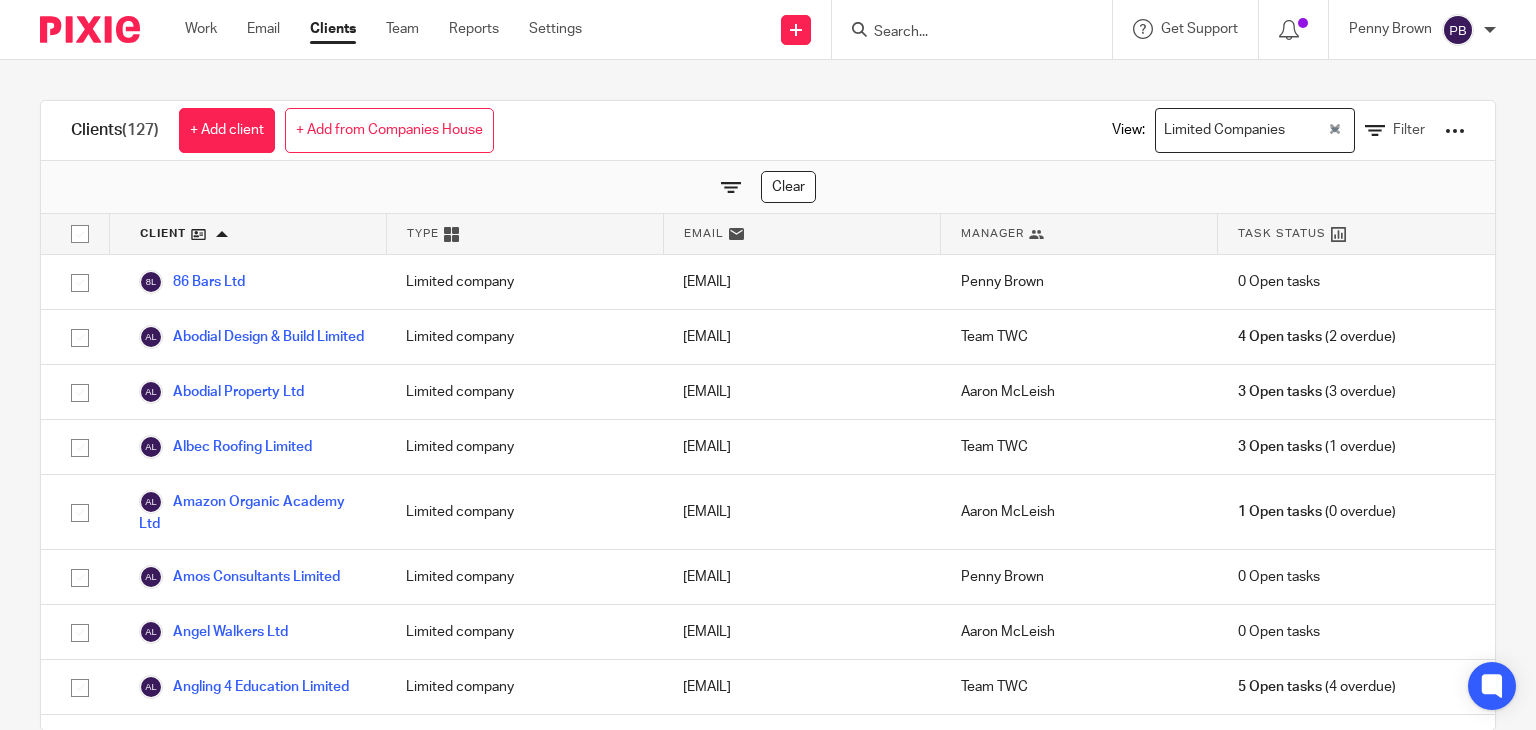 scroll, scrollTop: 0, scrollLeft: 0, axis: both 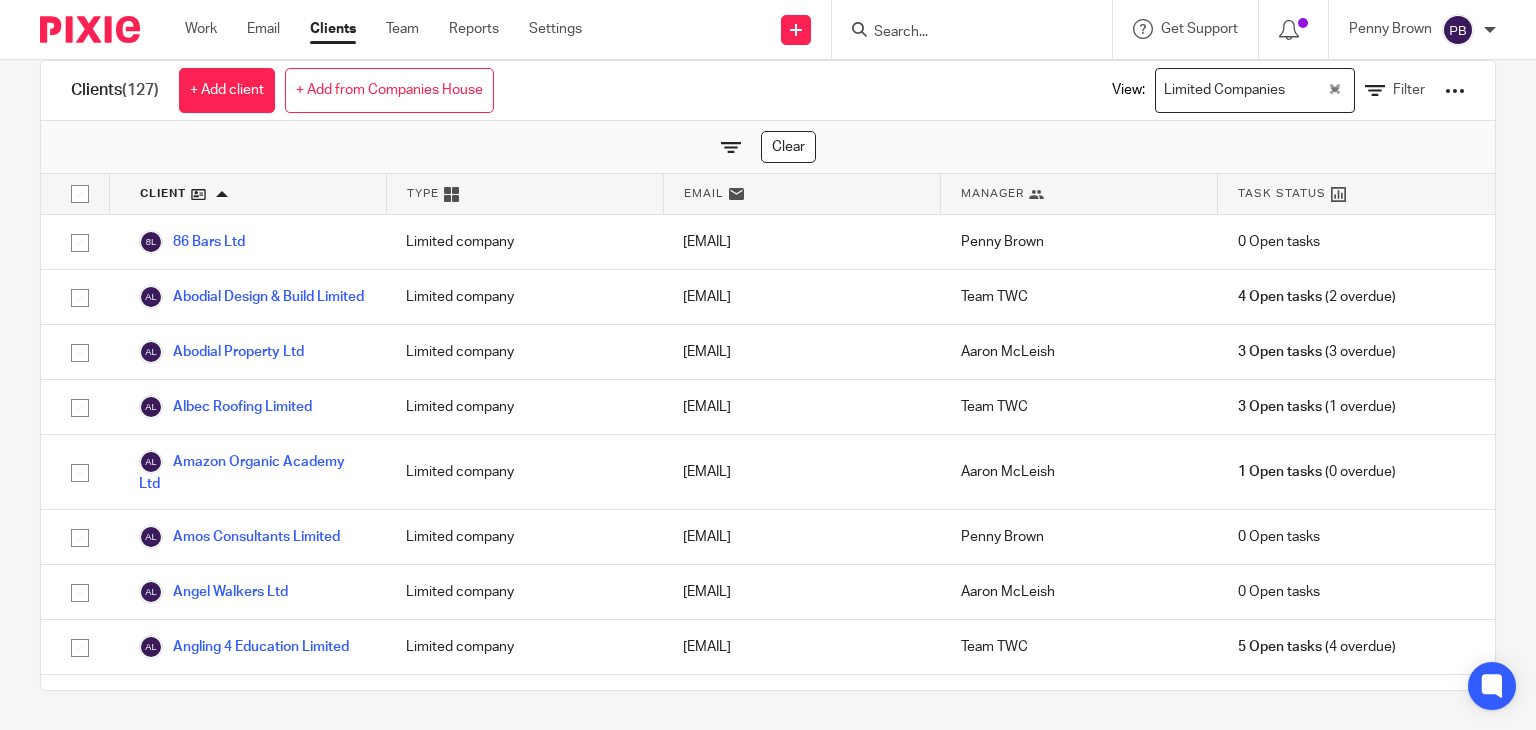 click at bounding box center [962, 33] 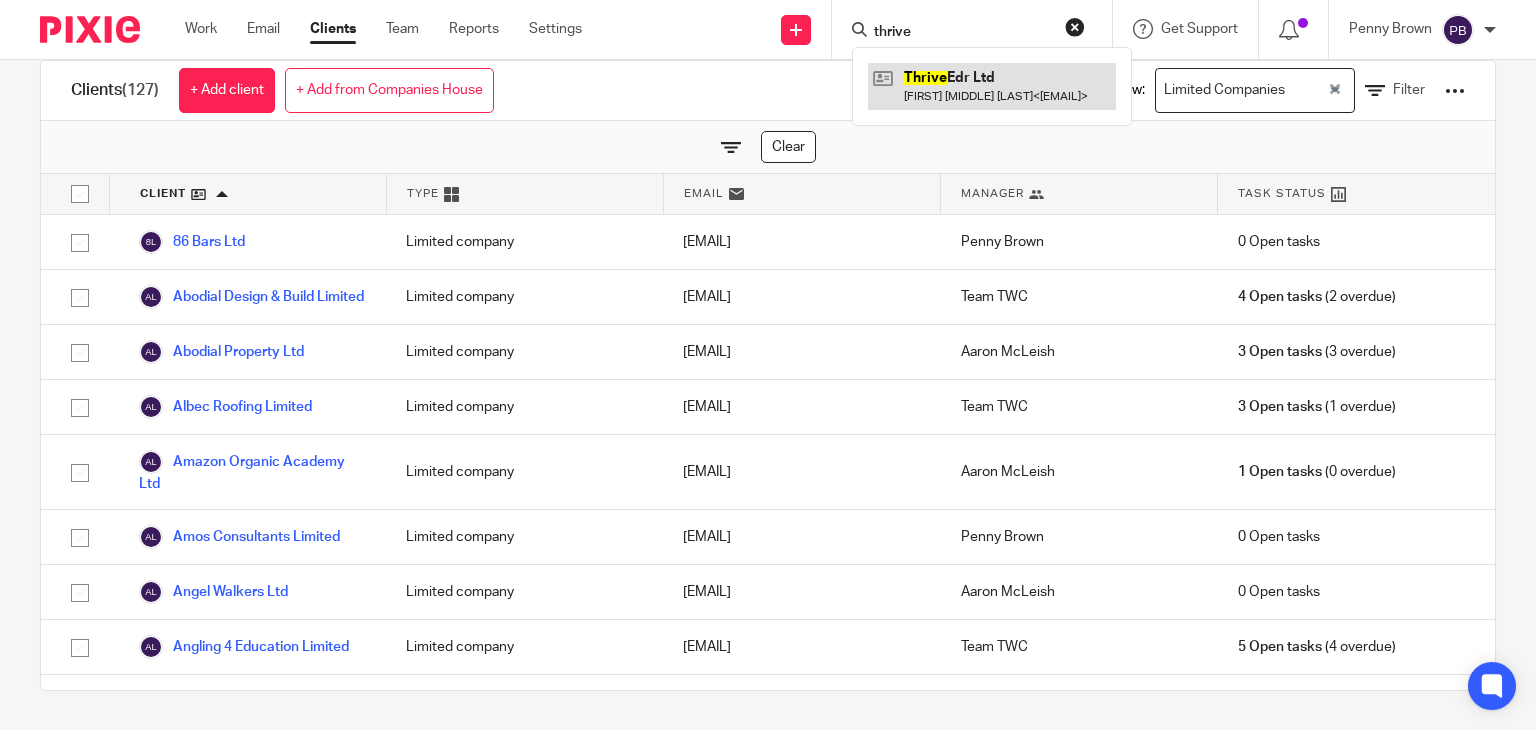type on "thrive" 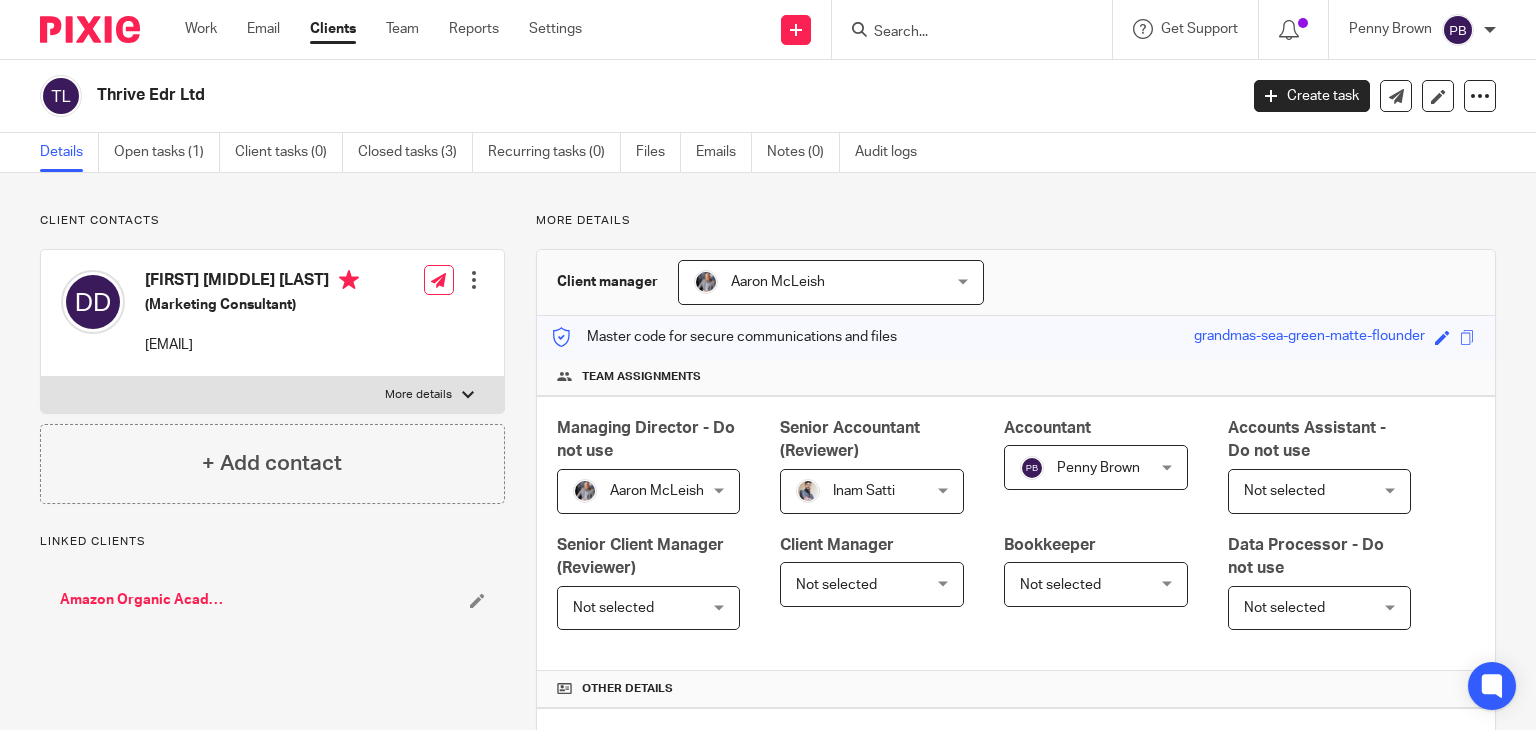 scroll, scrollTop: 0, scrollLeft: 0, axis: both 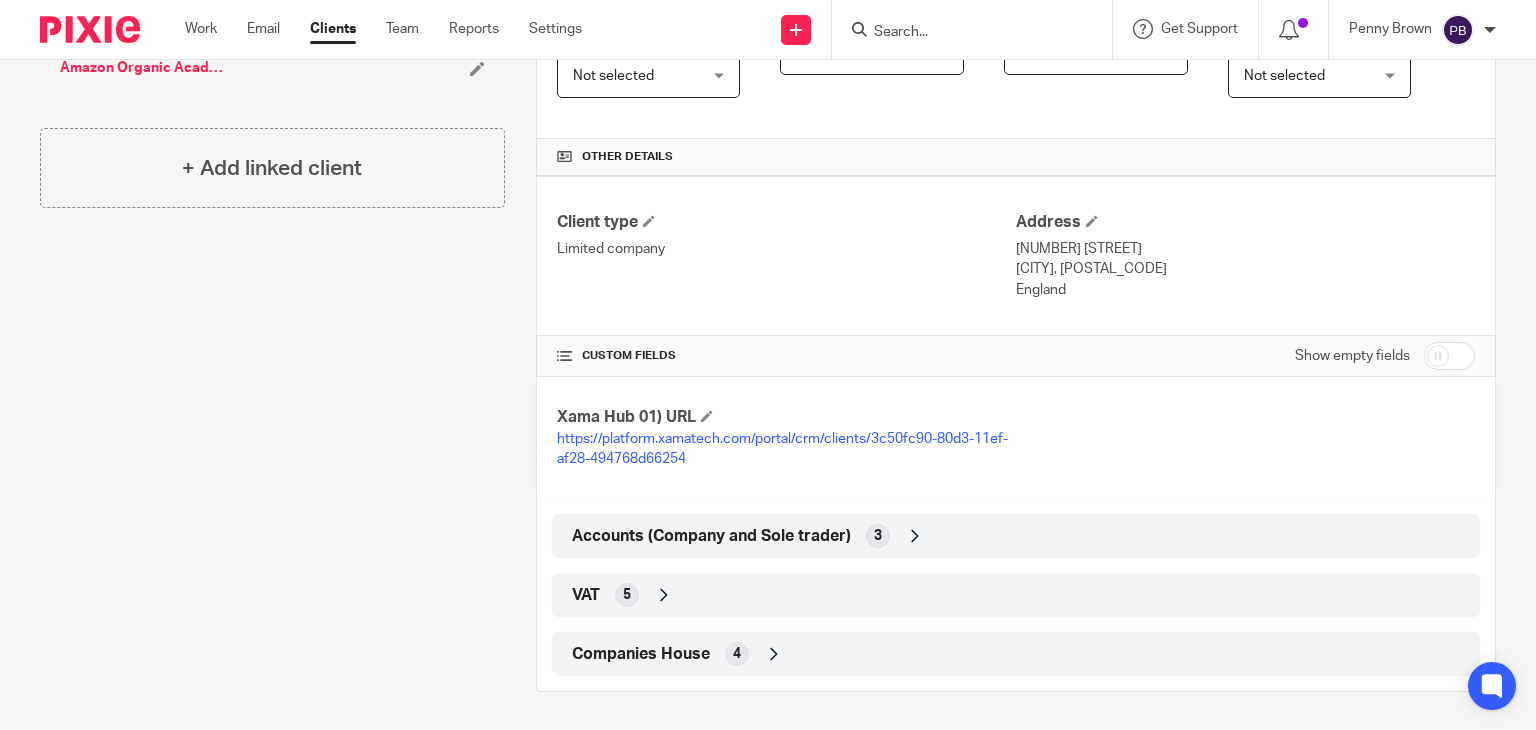 click at bounding box center (915, 536) 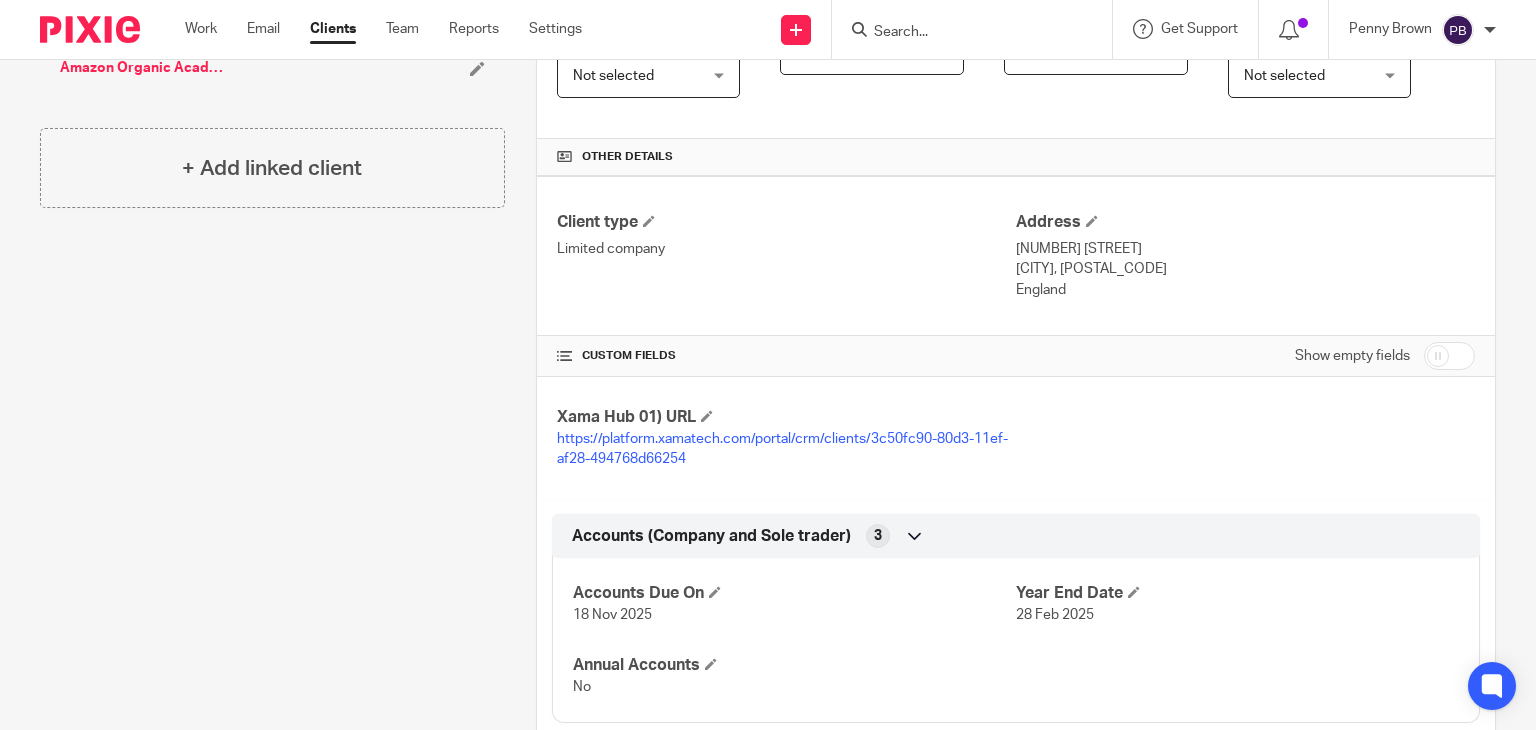 click at bounding box center [1449, 356] 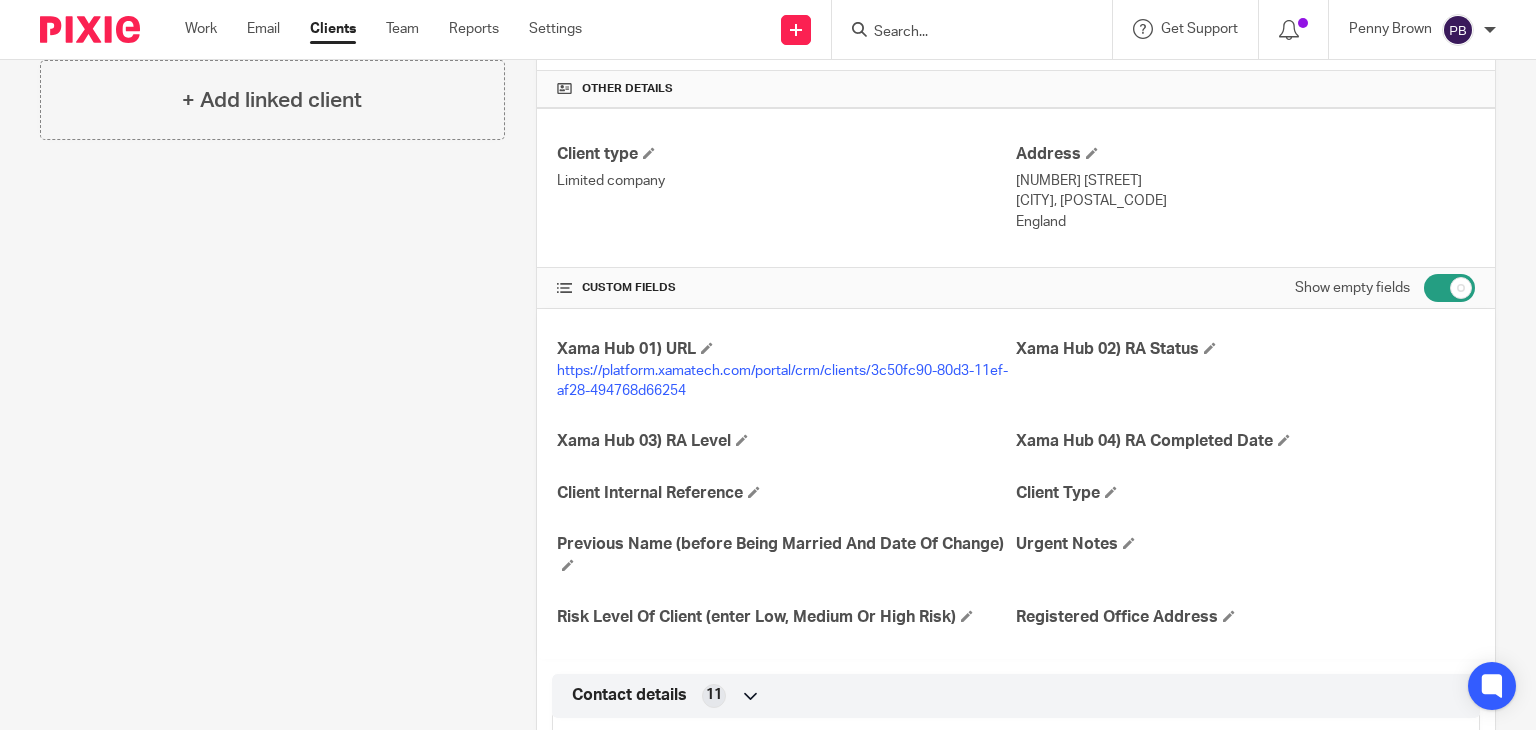 scroll, scrollTop: 632, scrollLeft: 0, axis: vertical 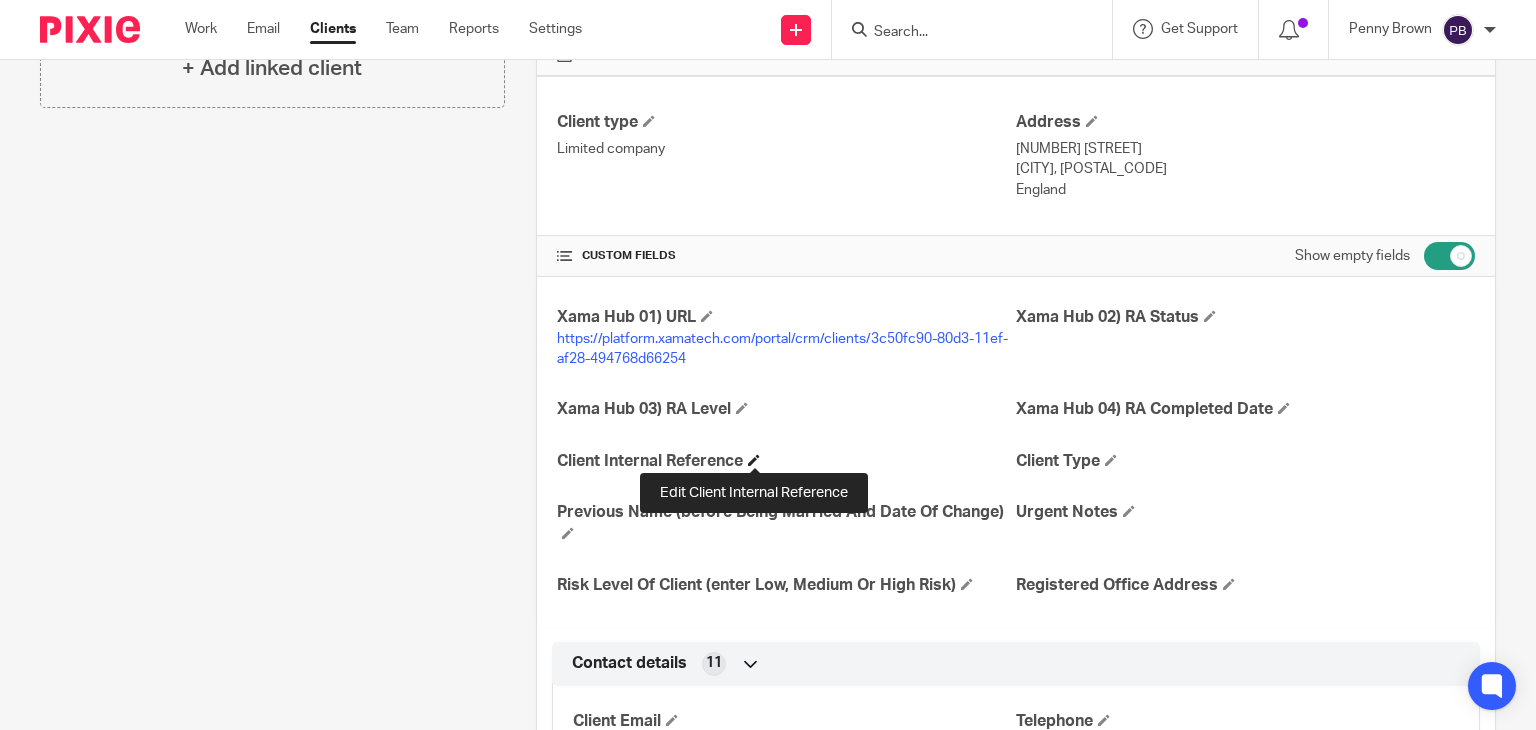click at bounding box center (754, 460) 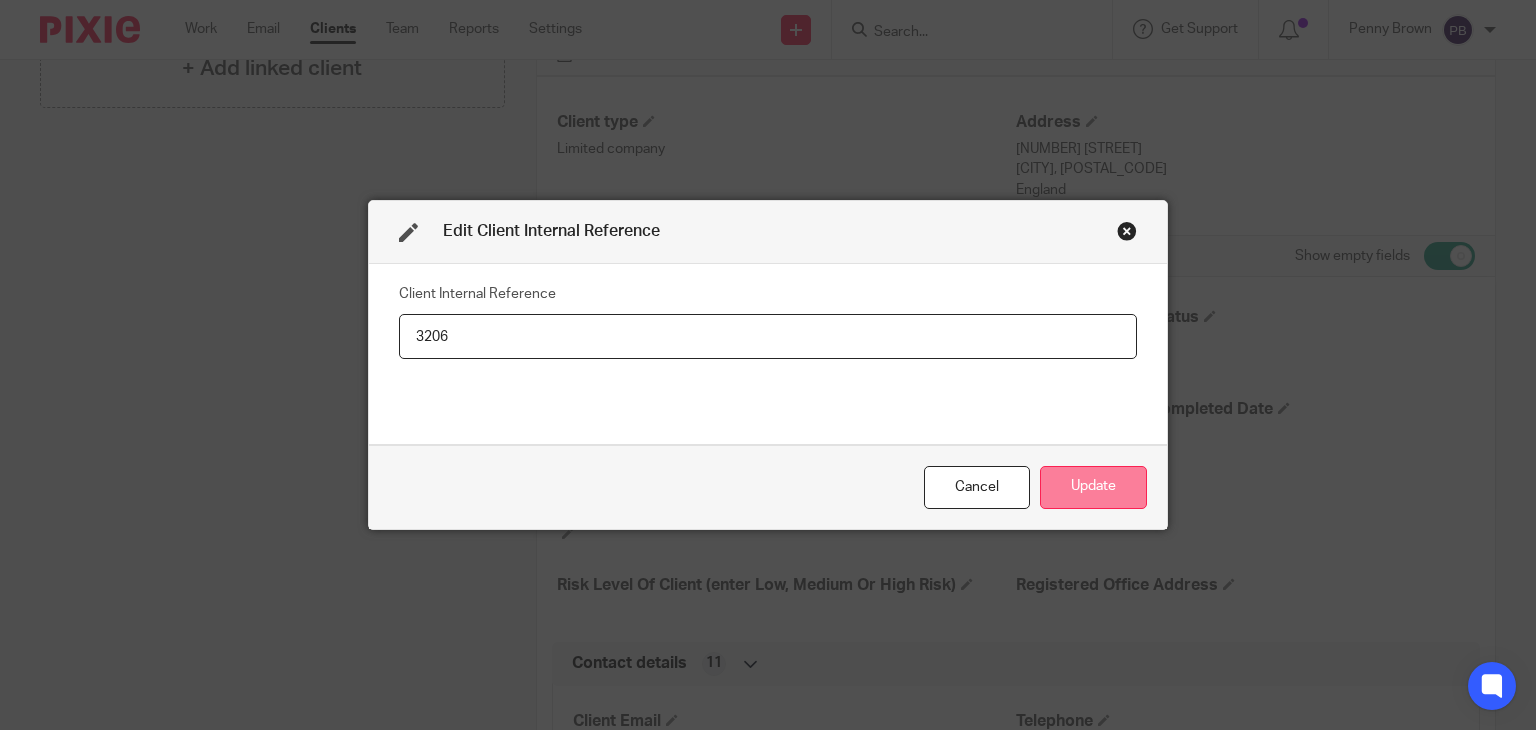 type on "3206" 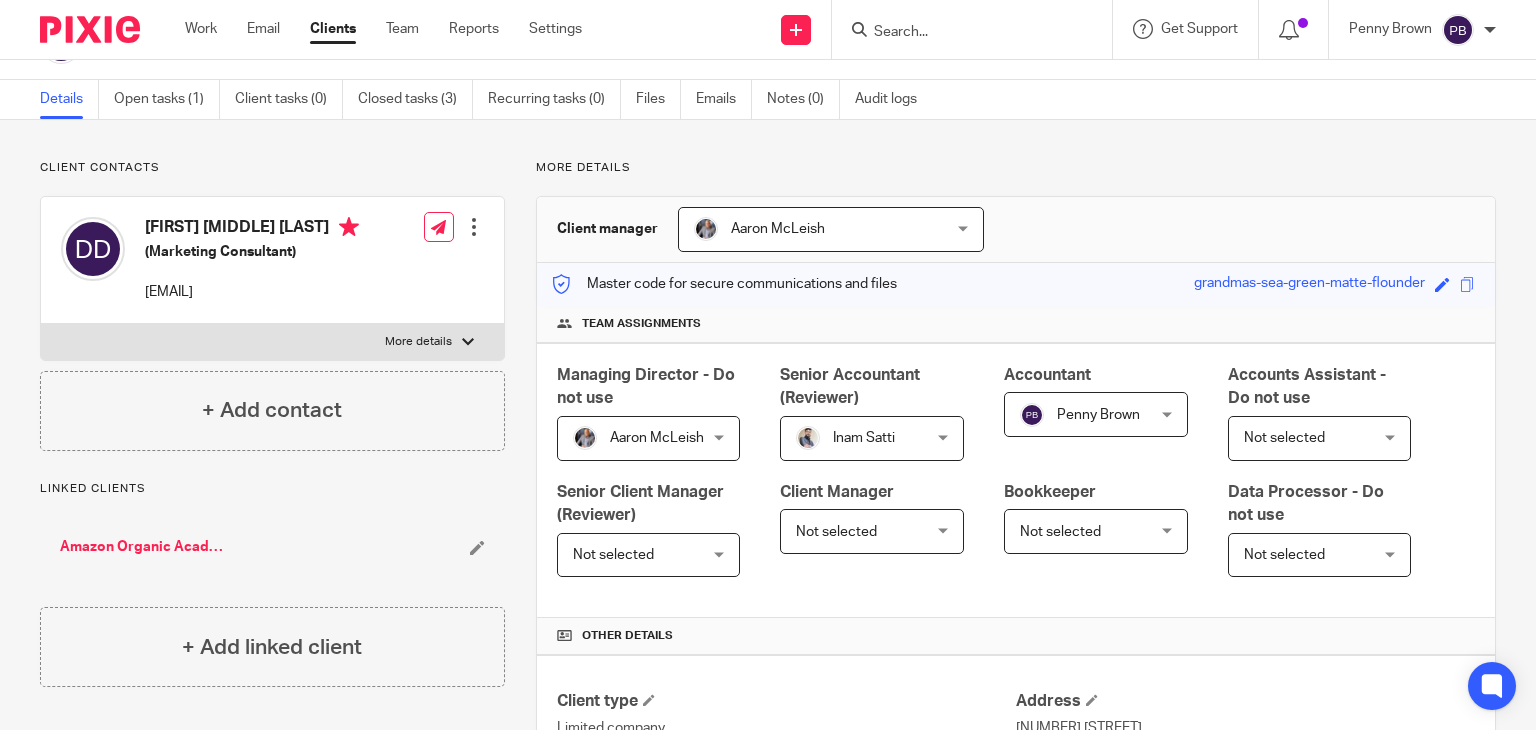 scroll, scrollTop: 0, scrollLeft: 0, axis: both 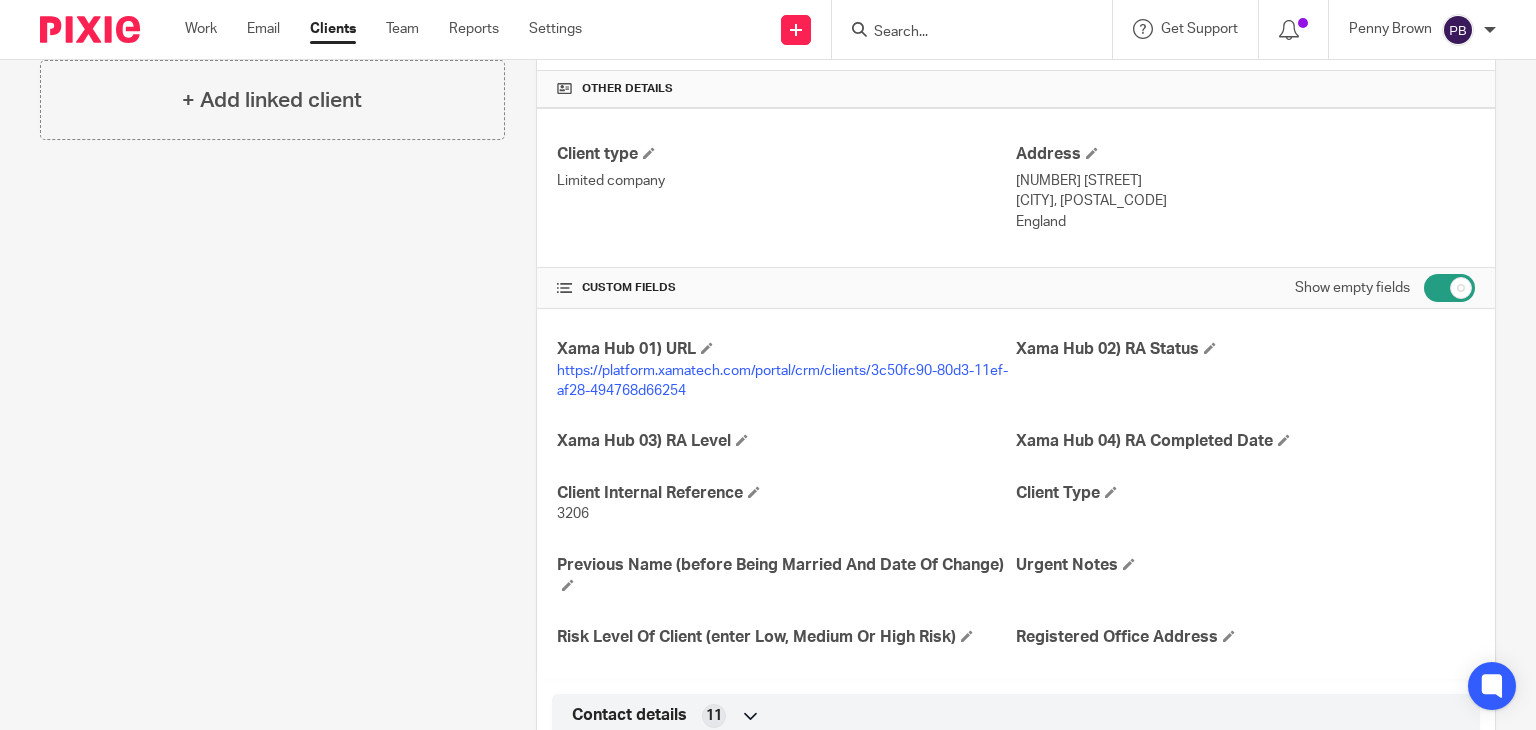click at bounding box center (1449, 288) 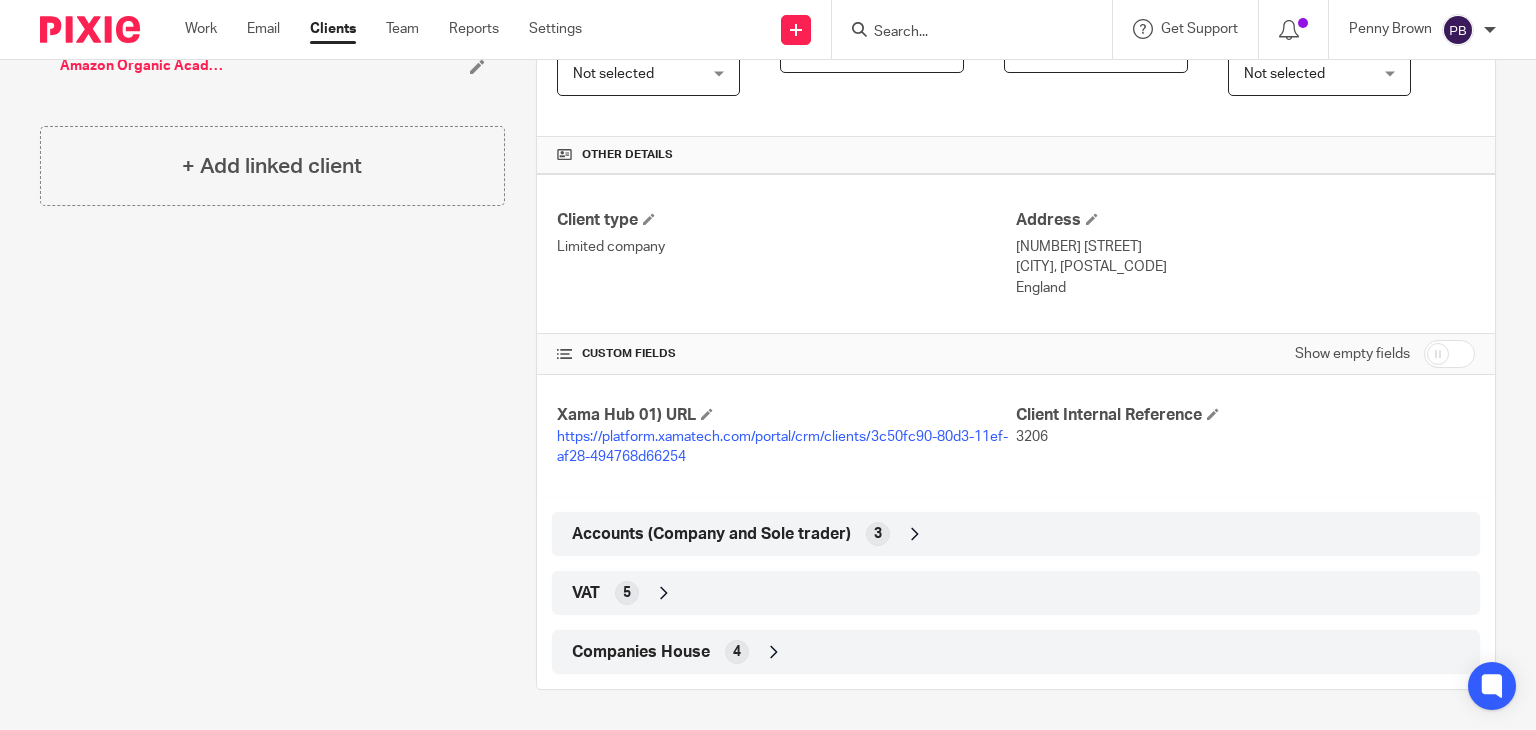 scroll, scrollTop: 532, scrollLeft: 0, axis: vertical 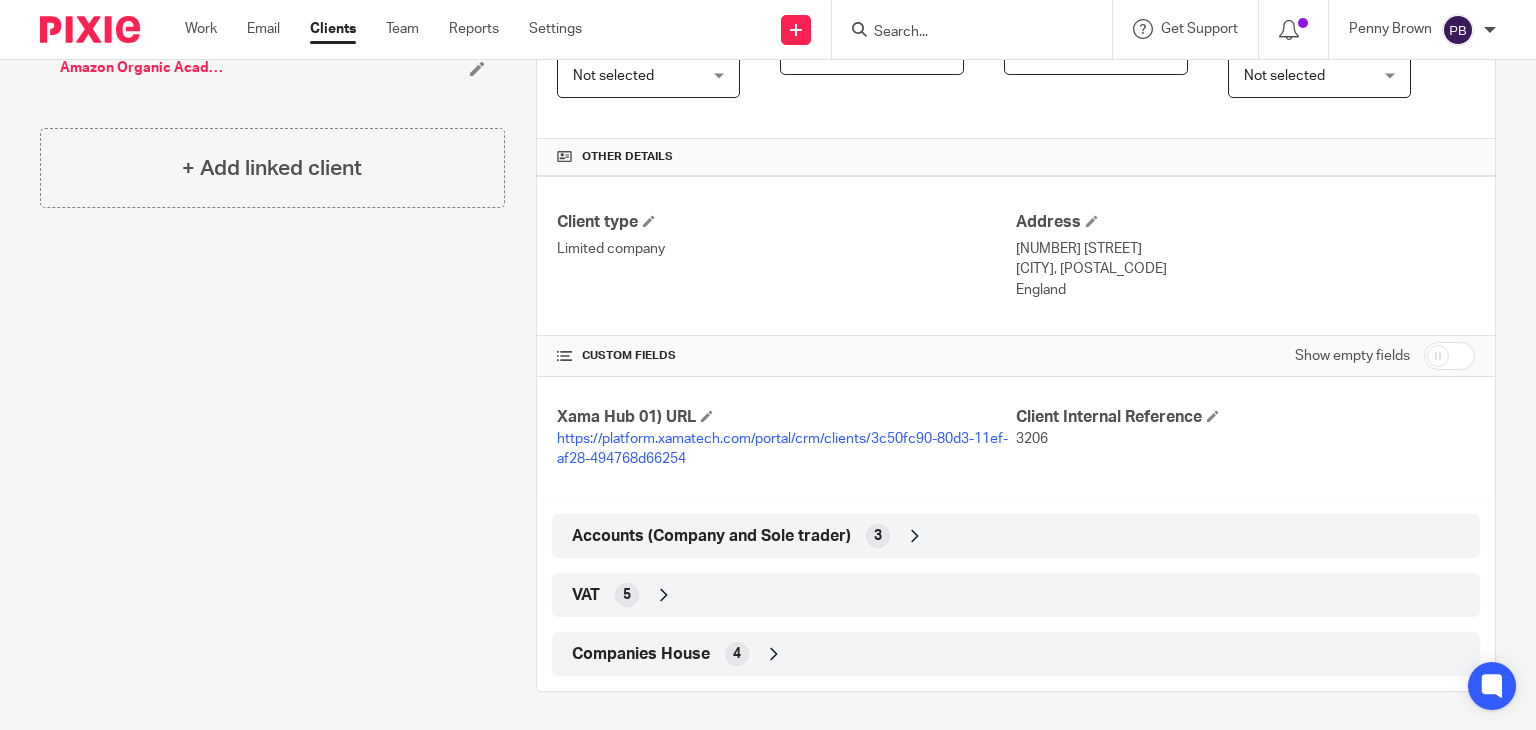 click at bounding box center (915, 536) 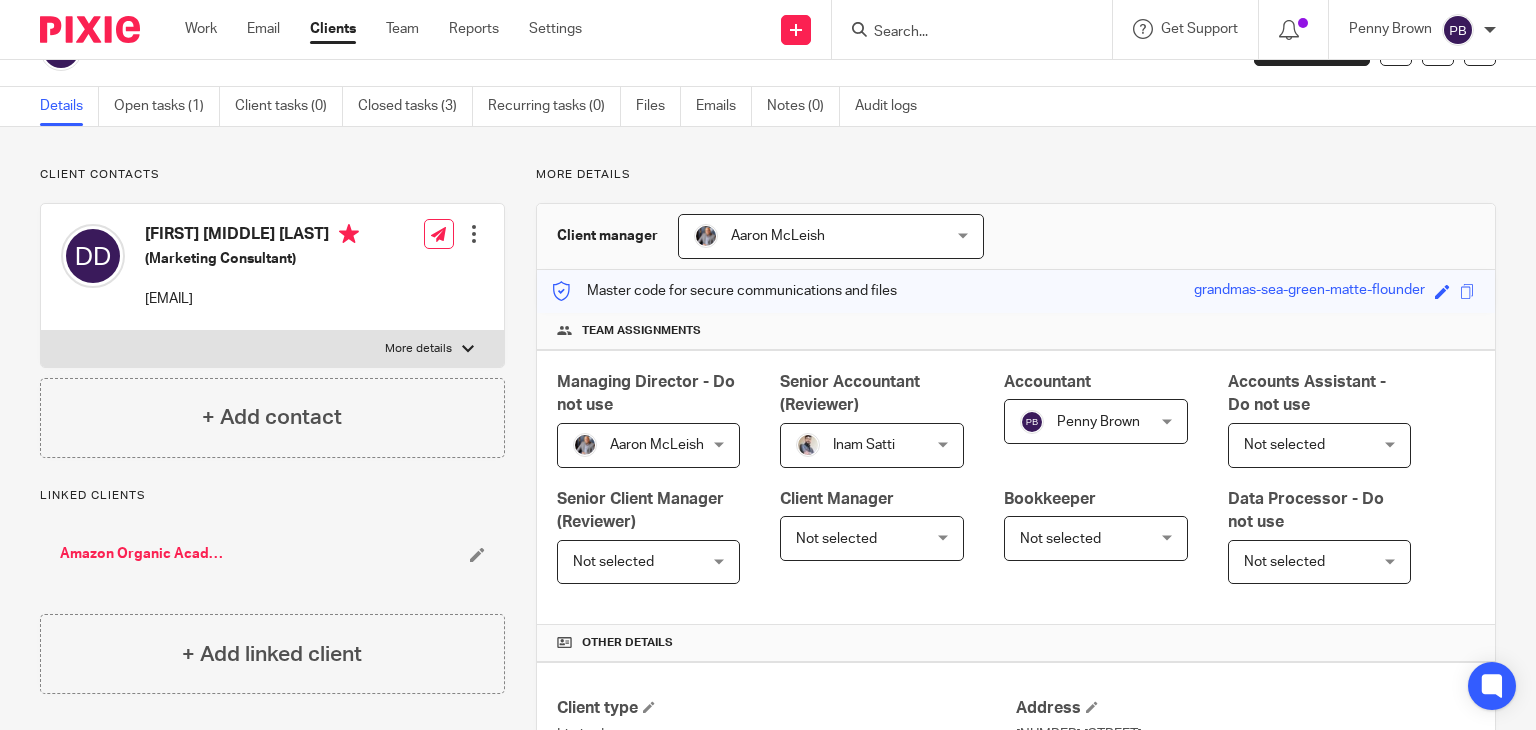 scroll, scrollTop: 0, scrollLeft: 0, axis: both 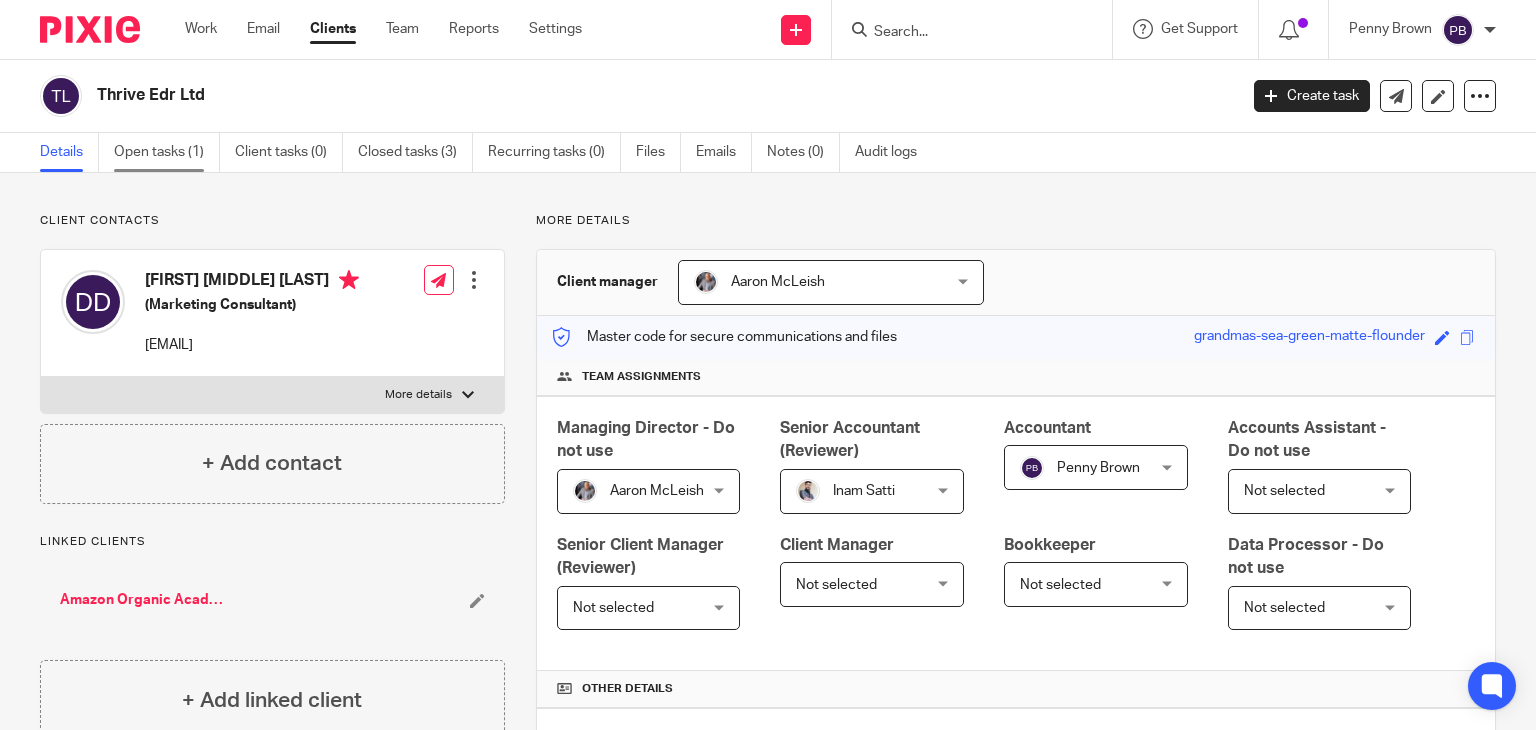 click on "Open tasks (1)" at bounding box center (167, 152) 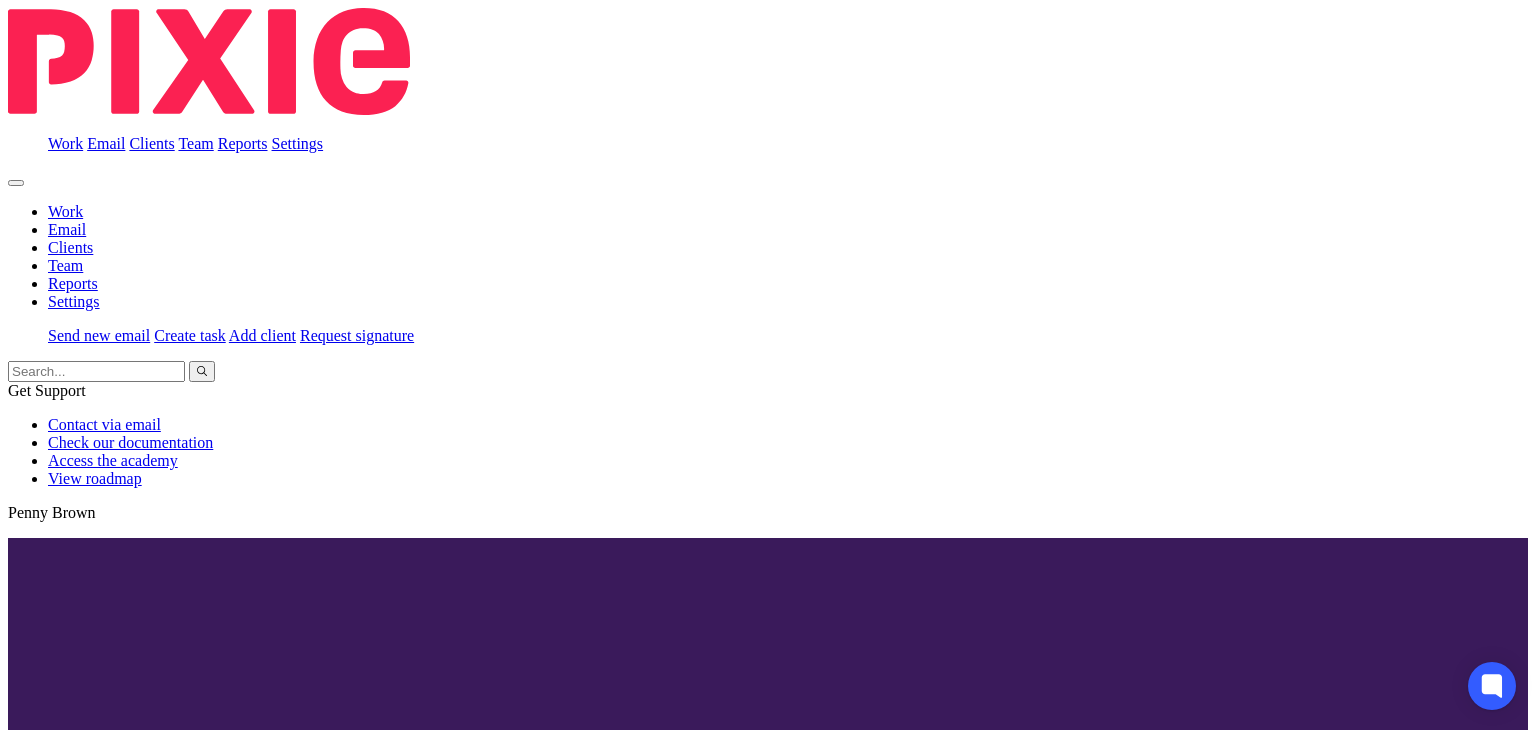scroll, scrollTop: 0, scrollLeft: 0, axis: both 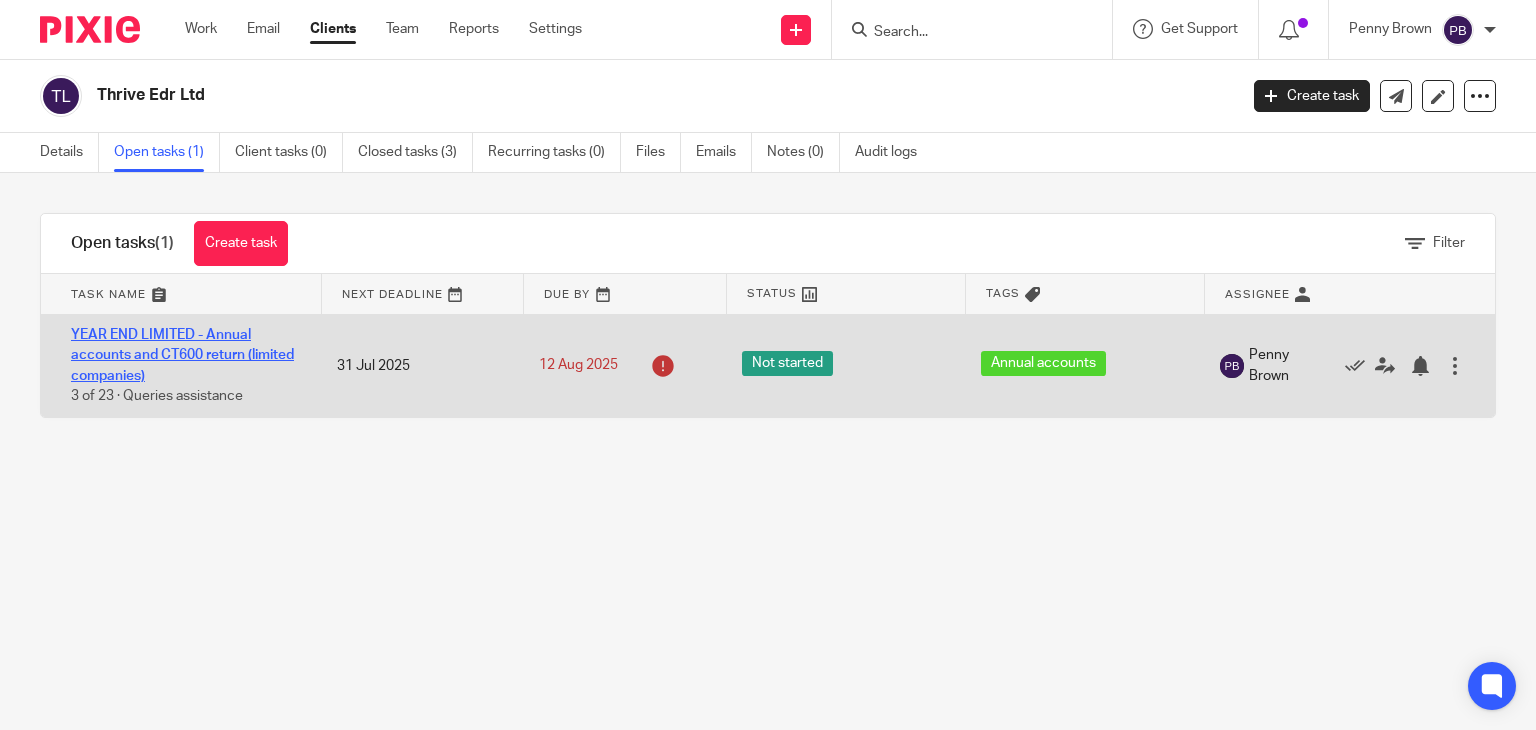 click on "YEAR END LIMITED - Annual accounts and CT600 return (limited companies)" at bounding box center (182, 355) 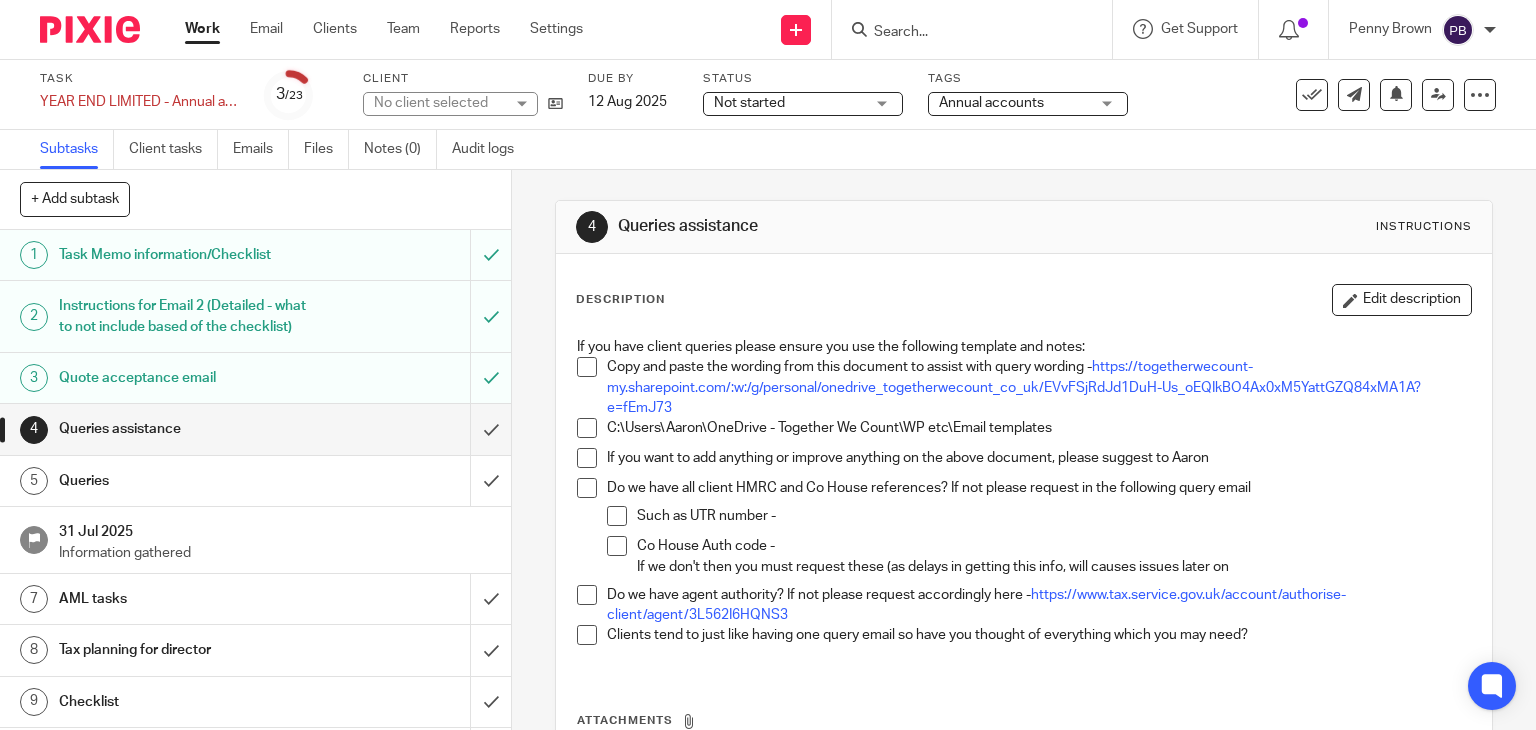 scroll, scrollTop: 0, scrollLeft: 0, axis: both 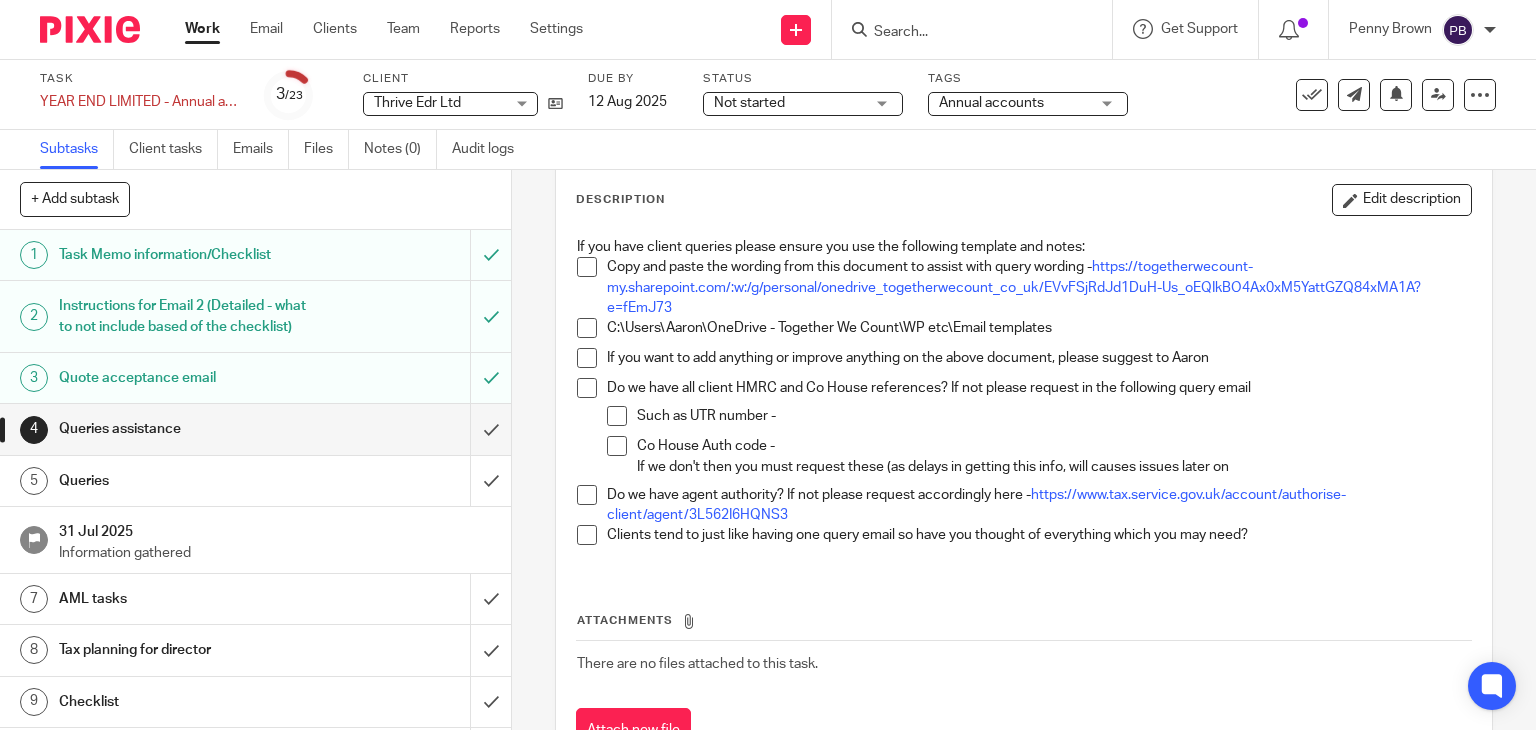 click on "Task Memo information/Checklist" at bounding box center [189, 255] 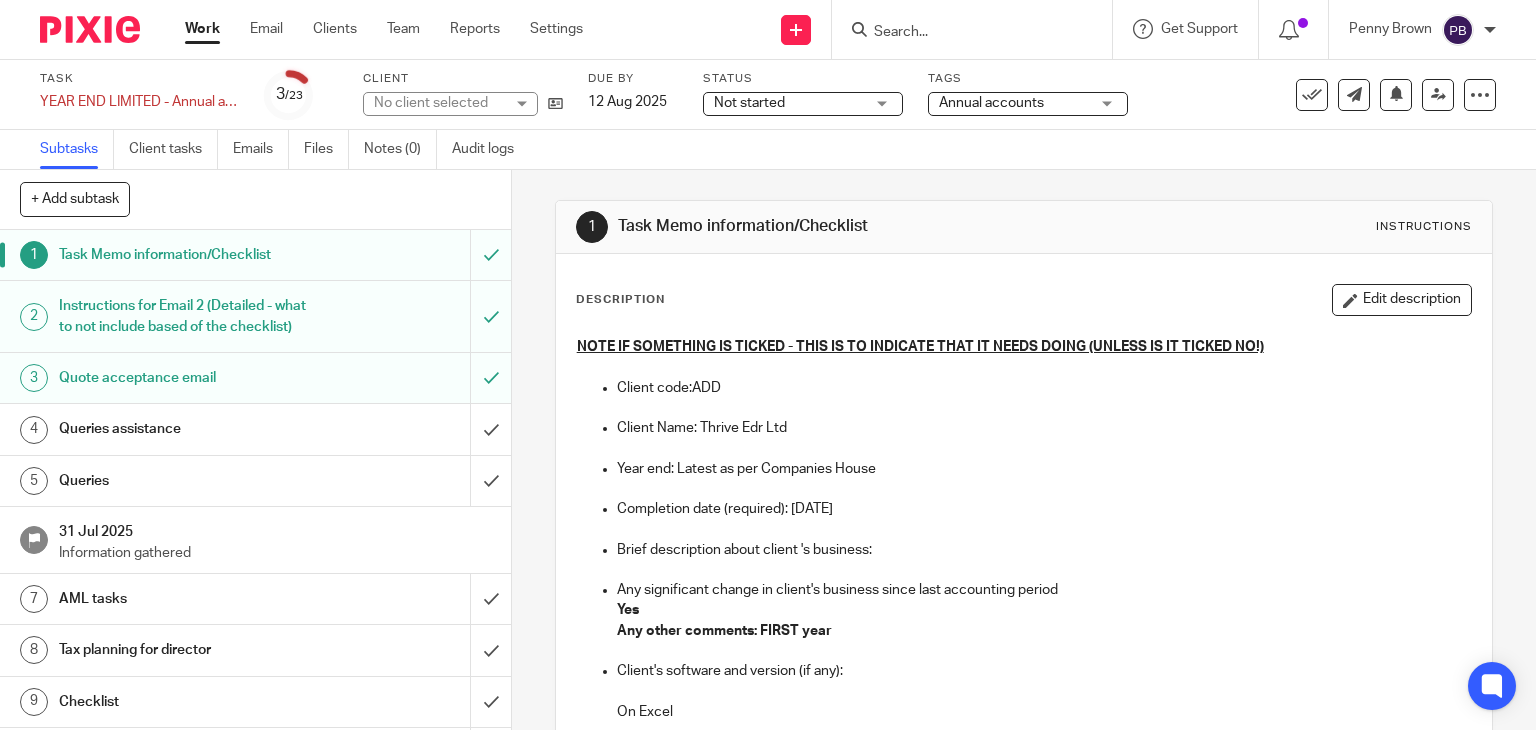 scroll, scrollTop: 0, scrollLeft: 0, axis: both 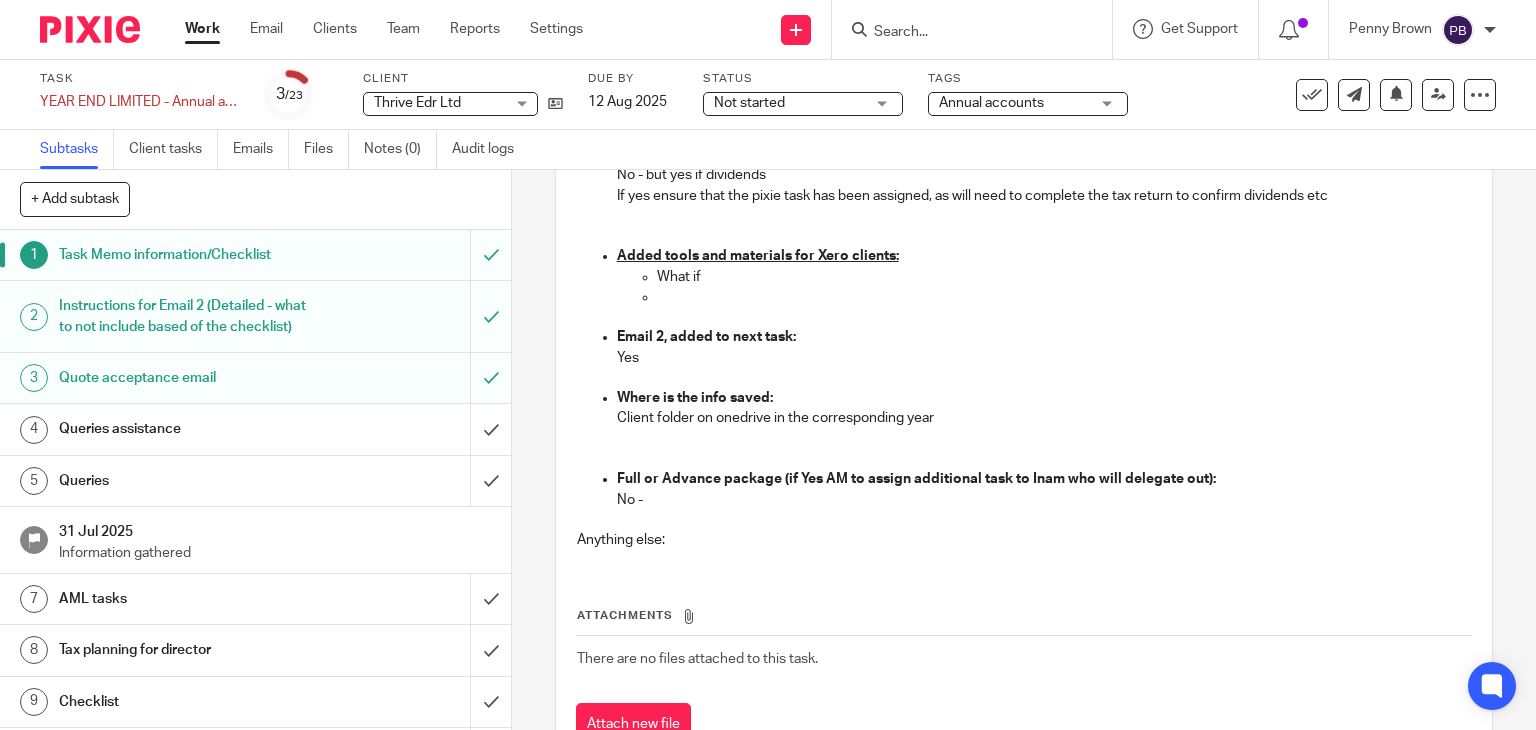 click on "Instructions for Email 2 (Detailed - what to not include based of the checklist)" at bounding box center (189, 316) 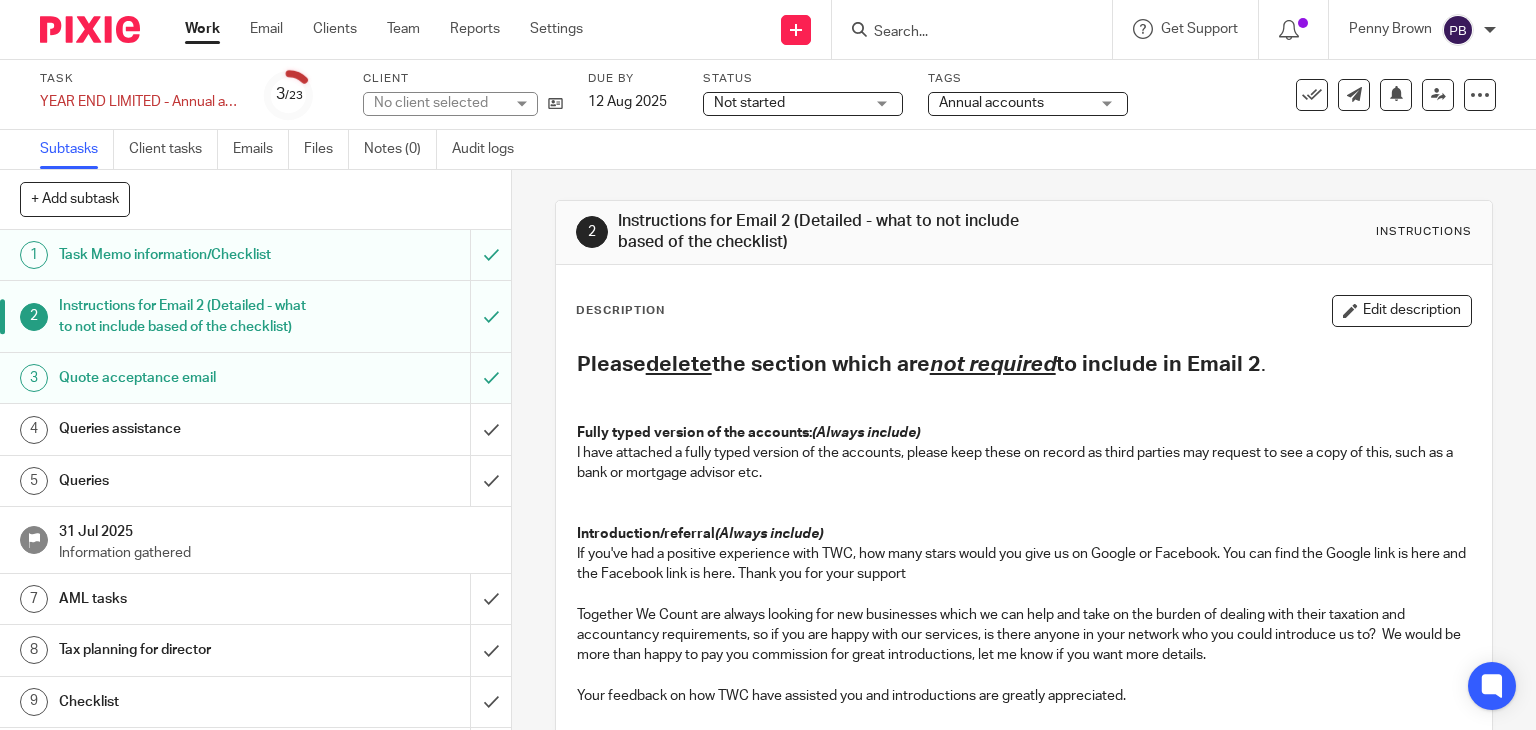 scroll, scrollTop: 0, scrollLeft: 0, axis: both 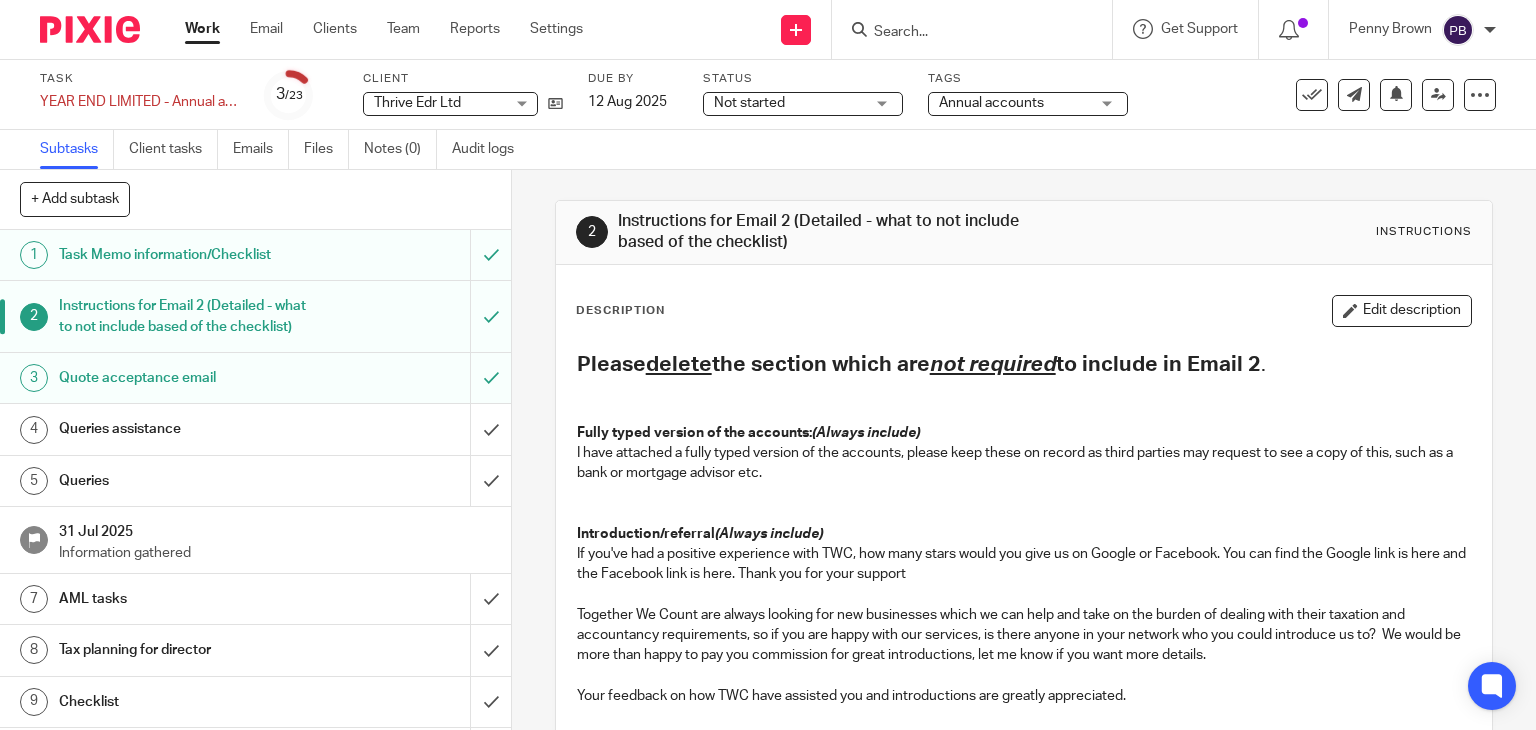 click on "Quote acceptance email" at bounding box center (189, 378) 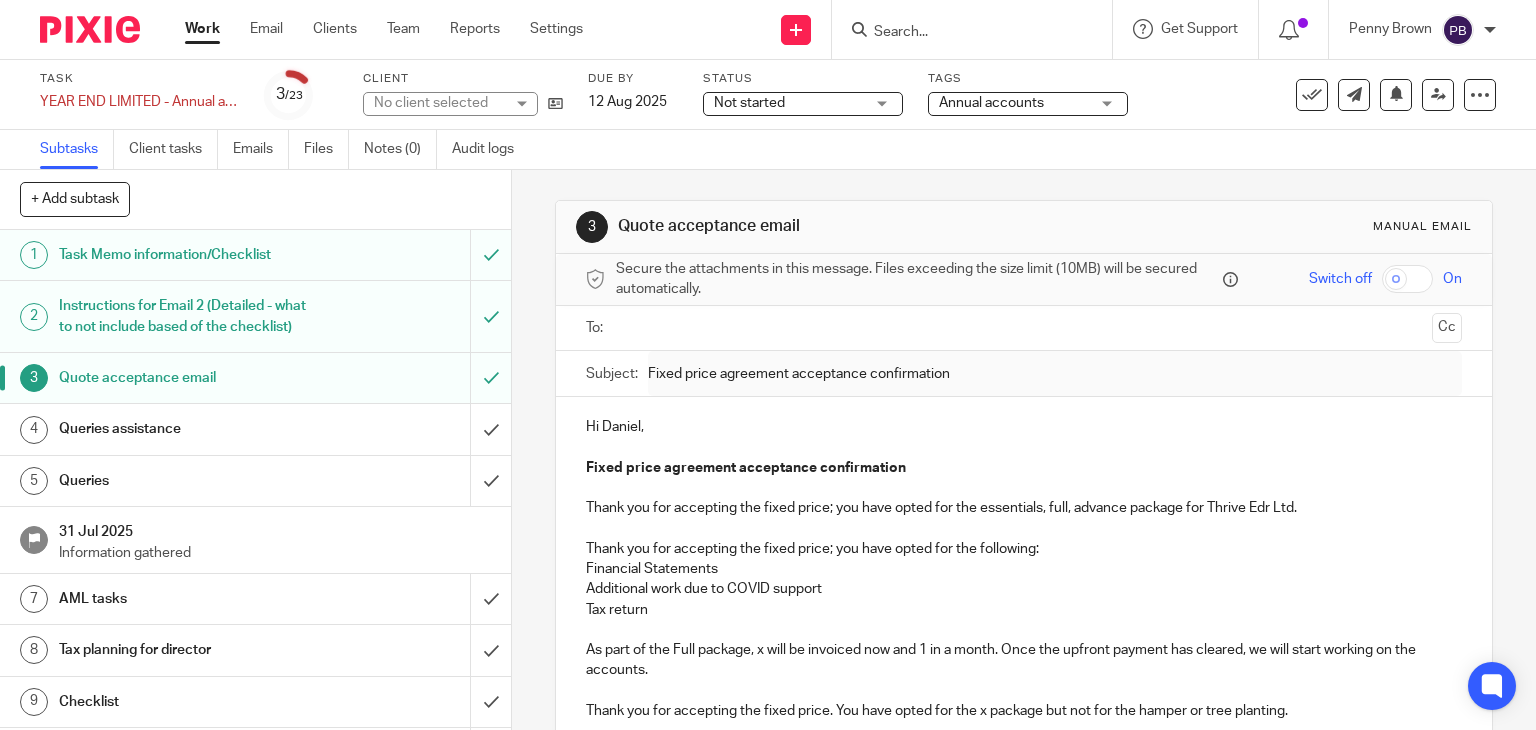 scroll, scrollTop: 0, scrollLeft: 0, axis: both 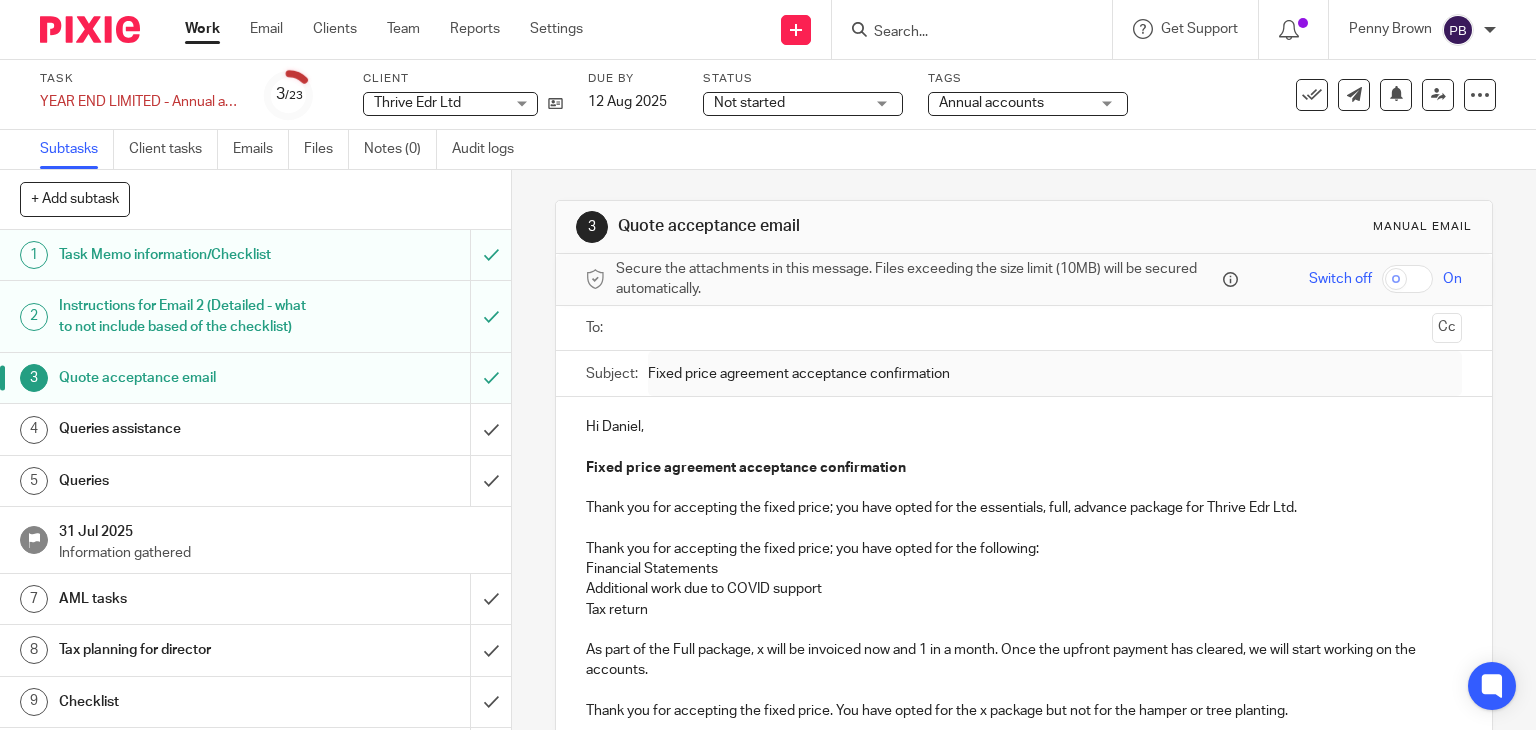 click on "Queries assistance" at bounding box center (189, 429) 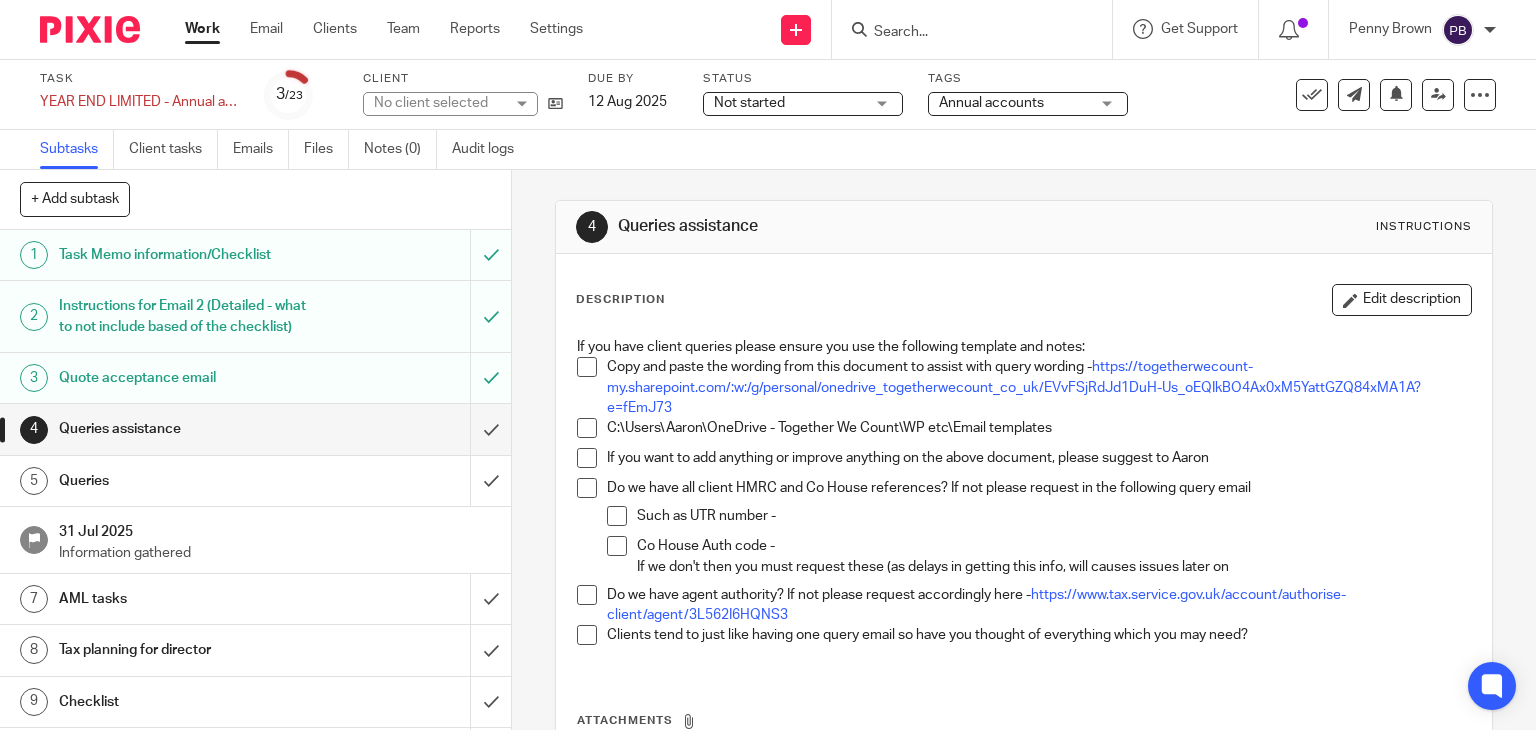 scroll, scrollTop: 0, scrollLeft: 0, axis: both 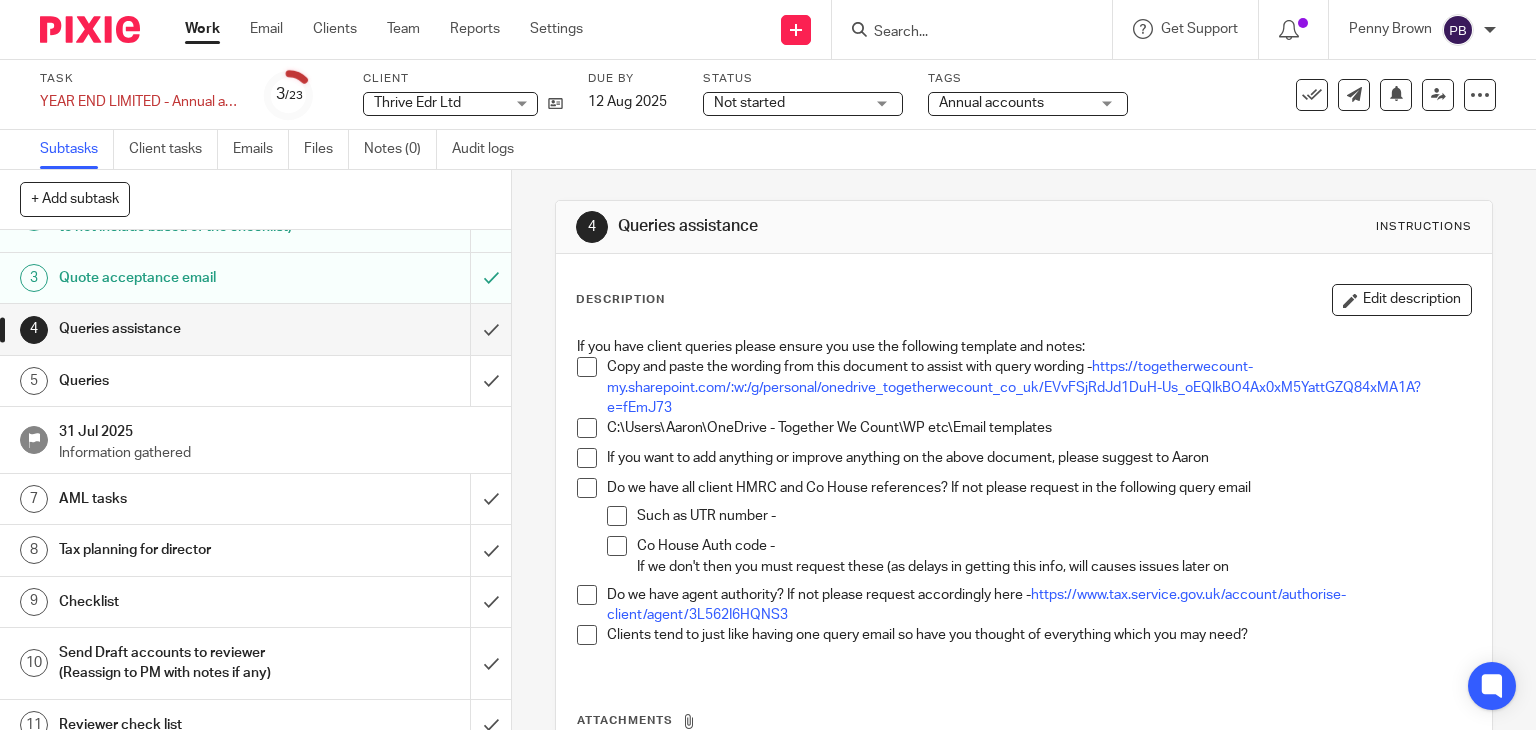 click on "Queries" at bounding box center [189, 381] 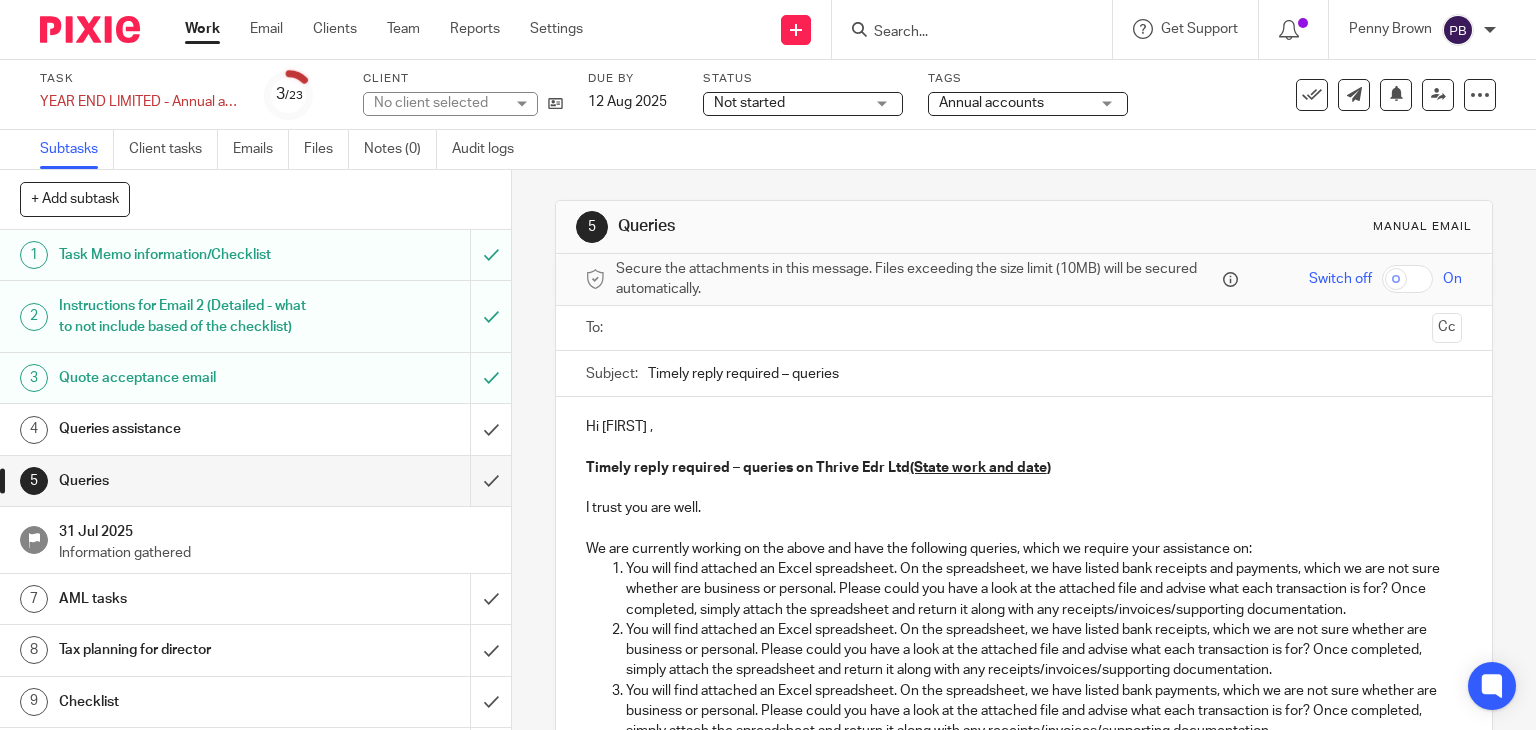 scroll, scrollTop: 0, scrollLeft: 0, axis: both 